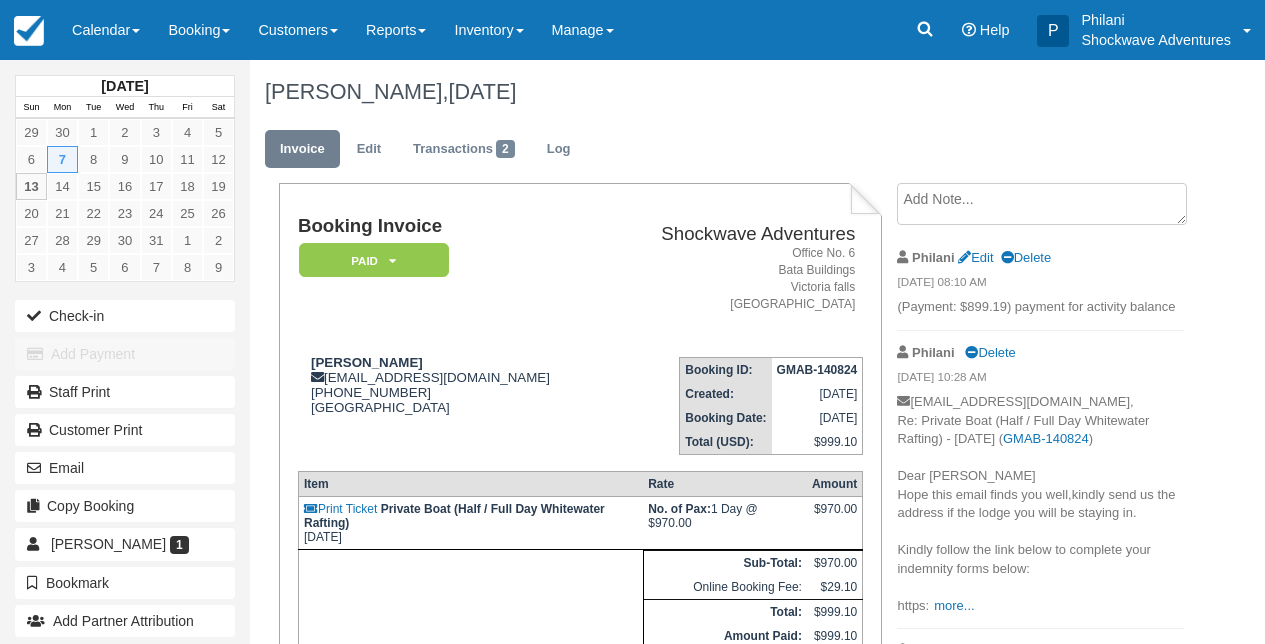click on "Calendar" at bounding box center [106, 30] 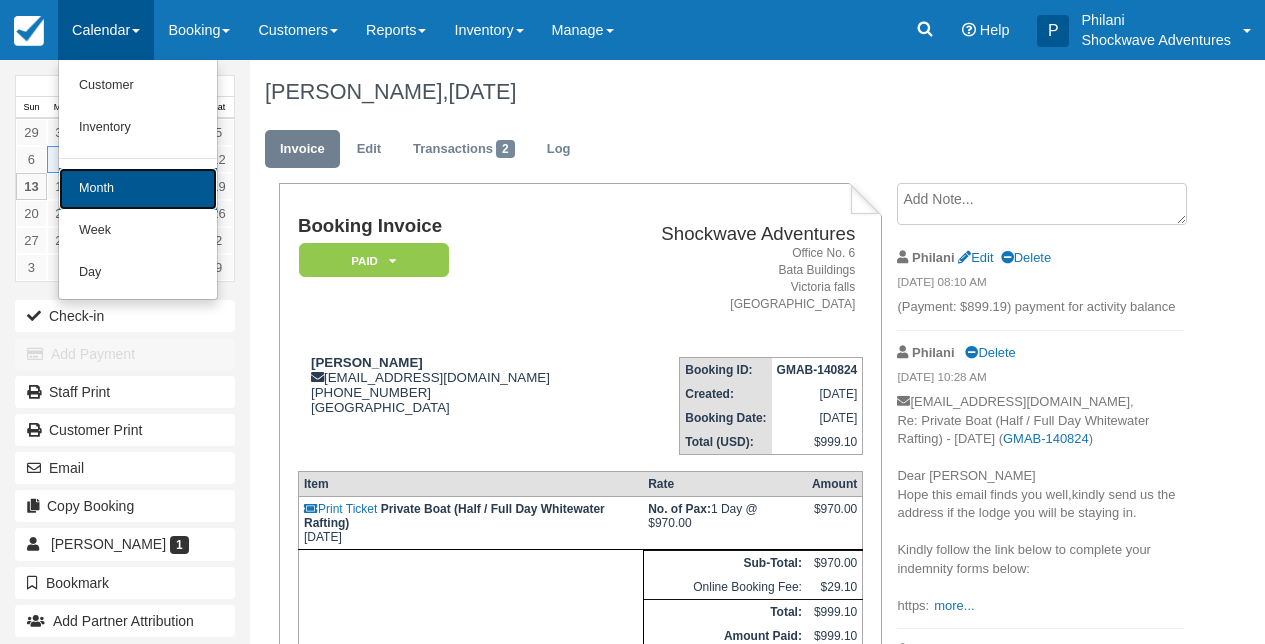 click on "Month" at bounding box center [138, 189] 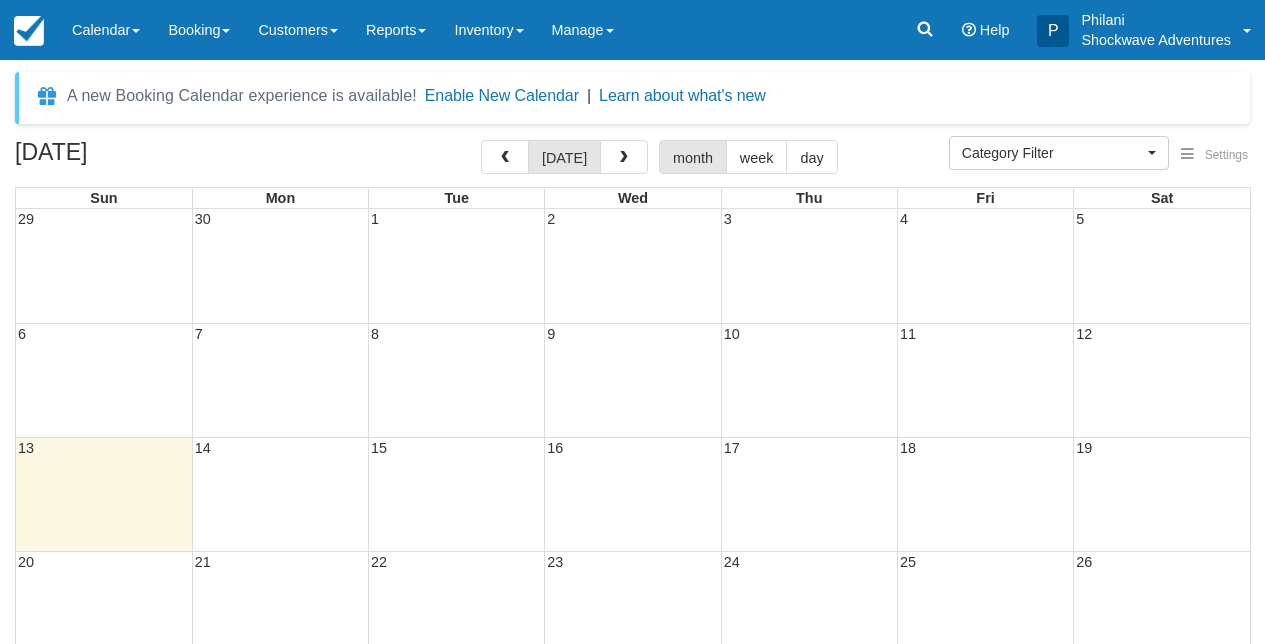 select 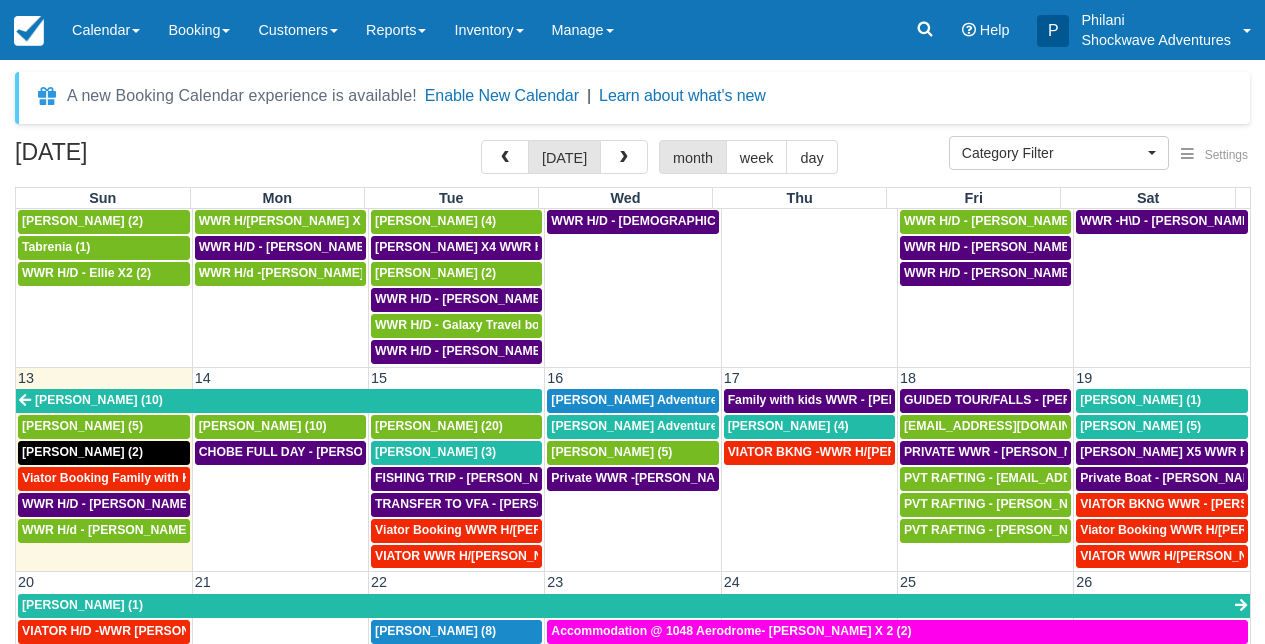 scroll, scrollTop: 396, scrollLeft: 0, axis: vertical 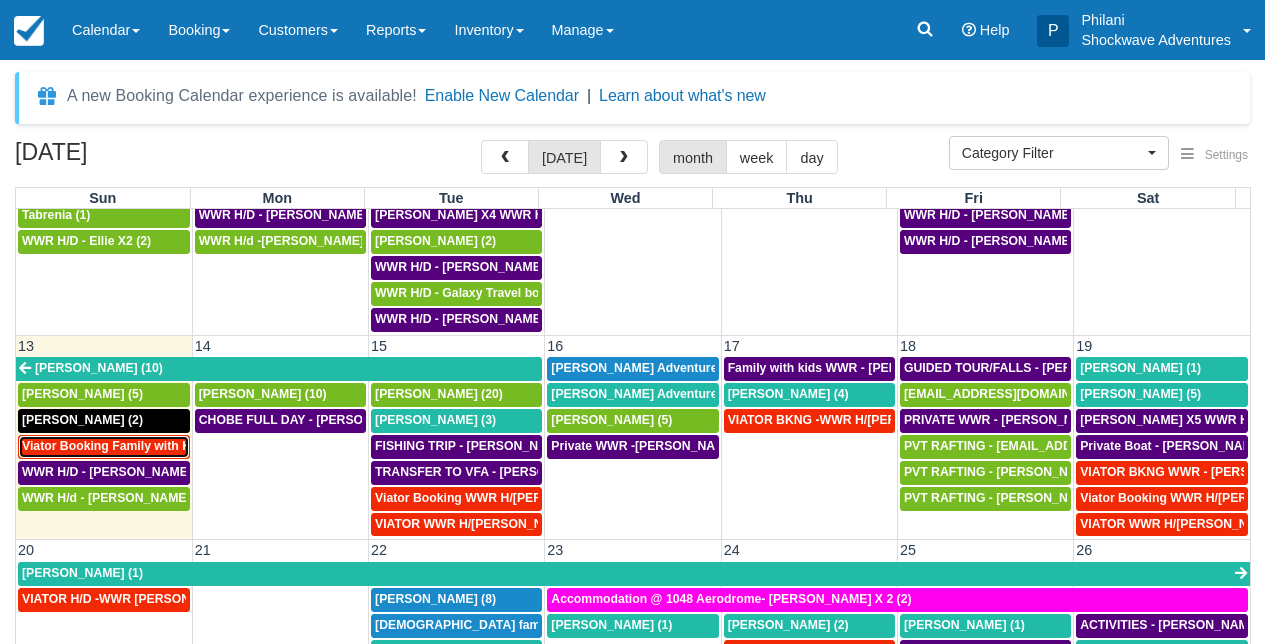 click on "Viator Booking Family with Kids Rafting - Skucas  Lori  X 6 (7)" at bounding box center [209, 446] 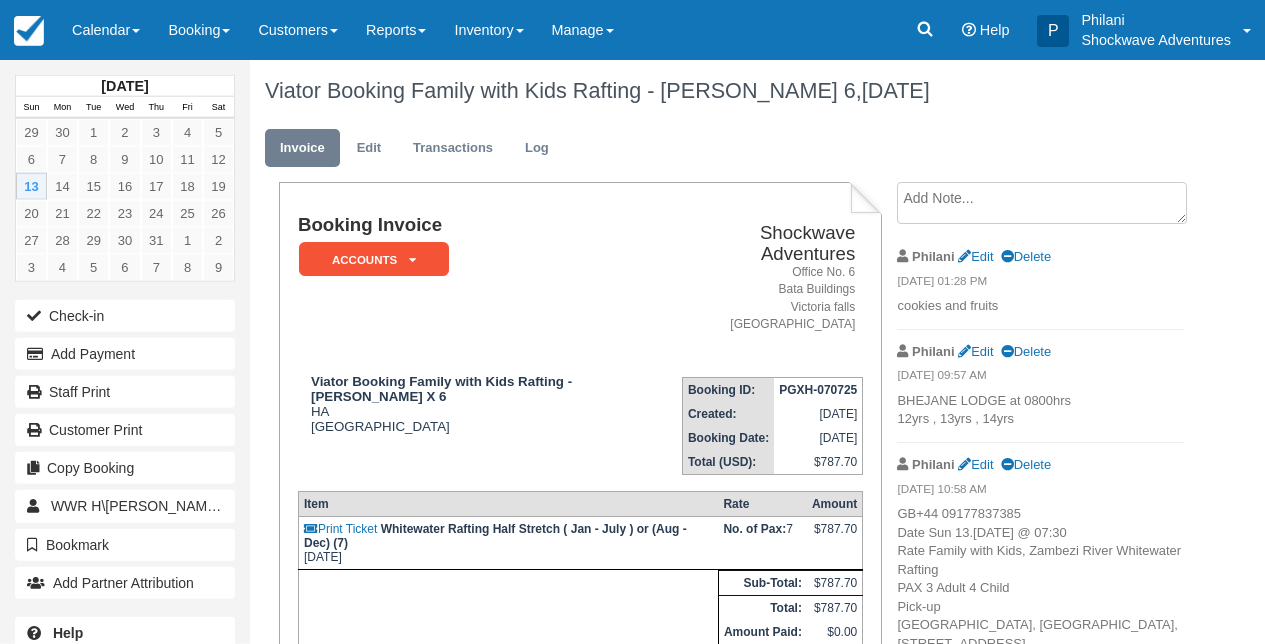 scroll, scrollTop: 282, scrollLeft: 0, axis: vertical 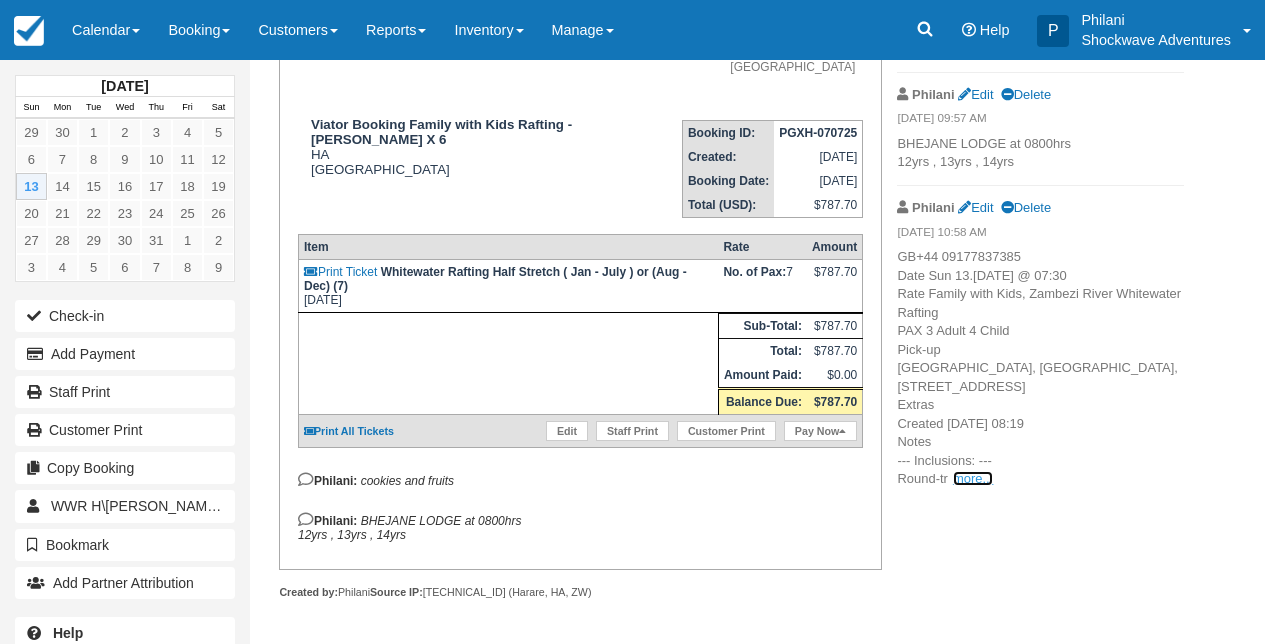 click on "more..." at bounding box center [973, 478] 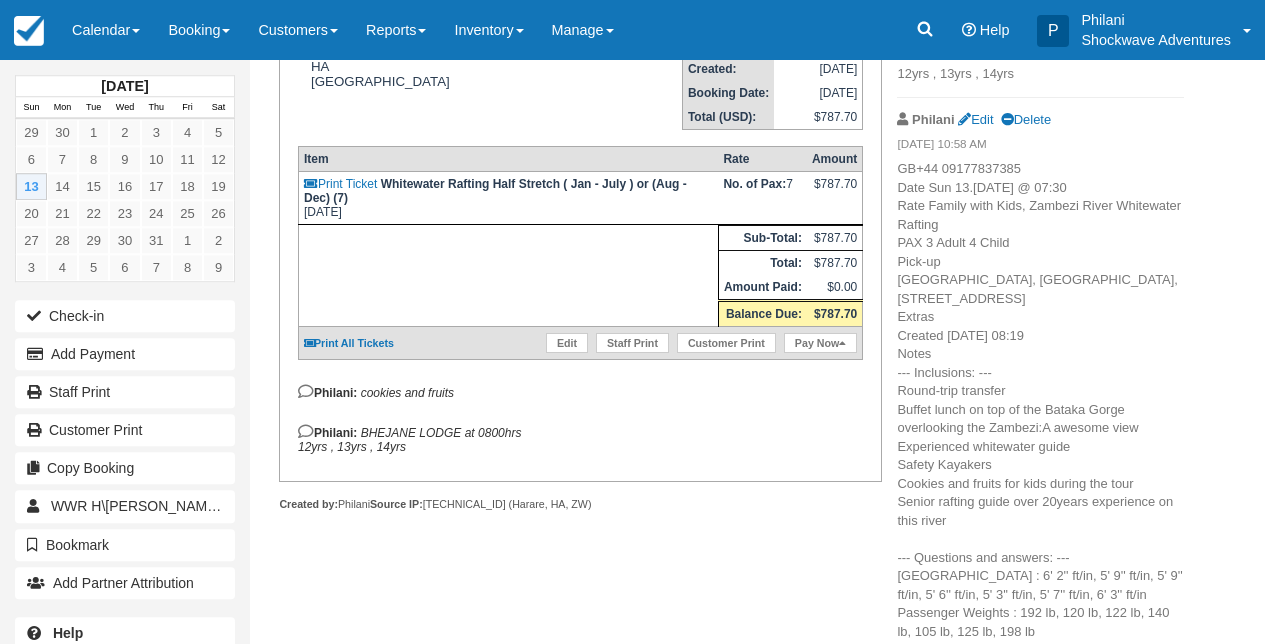 scroll, scrollTop: 464, scrollLeft: 0, axis: vertical 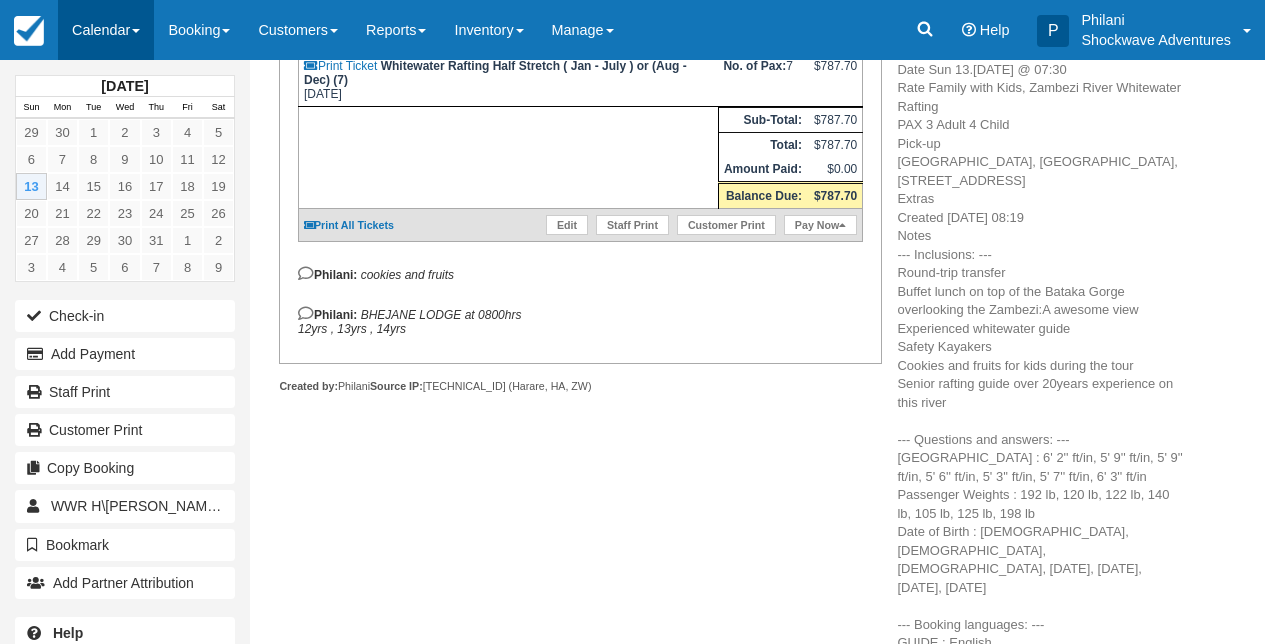 click on "Calendar" at bounding box center [106, 30] 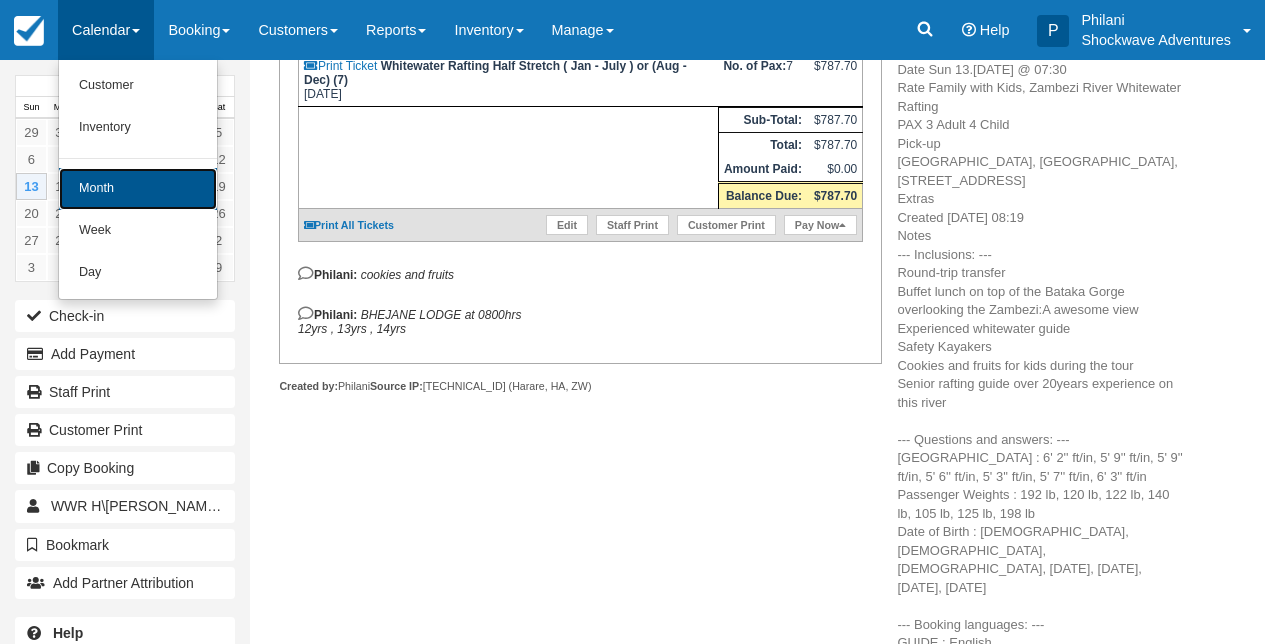 click on "Month" at bounding box center (138, 189) 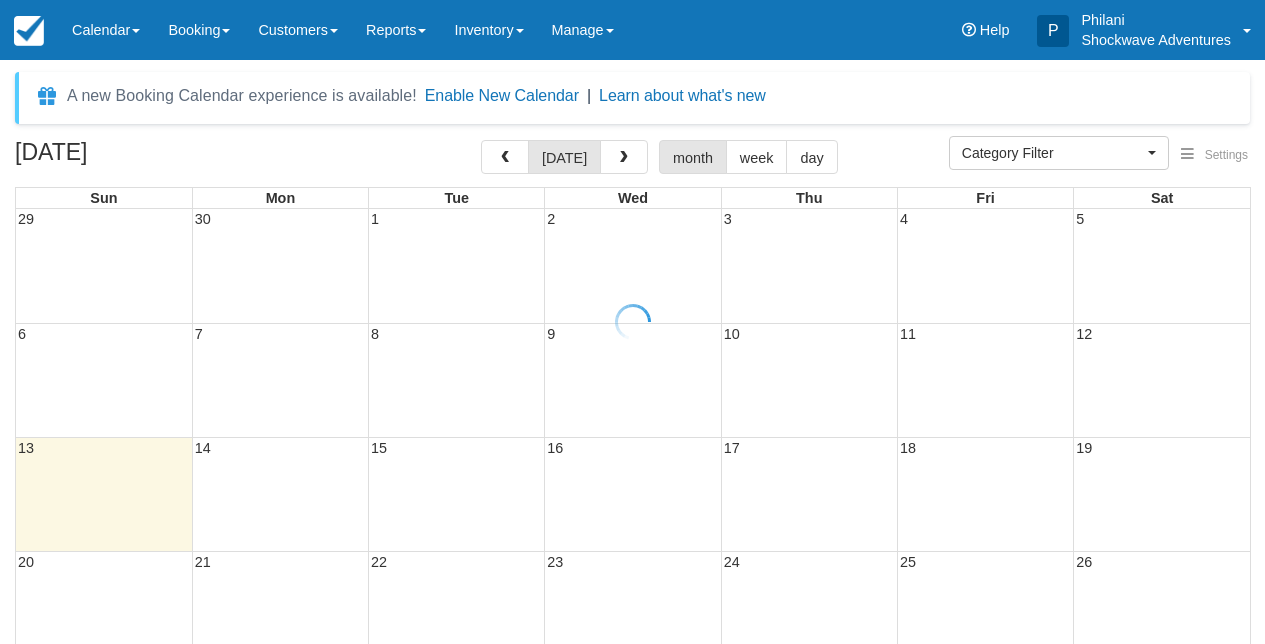 select 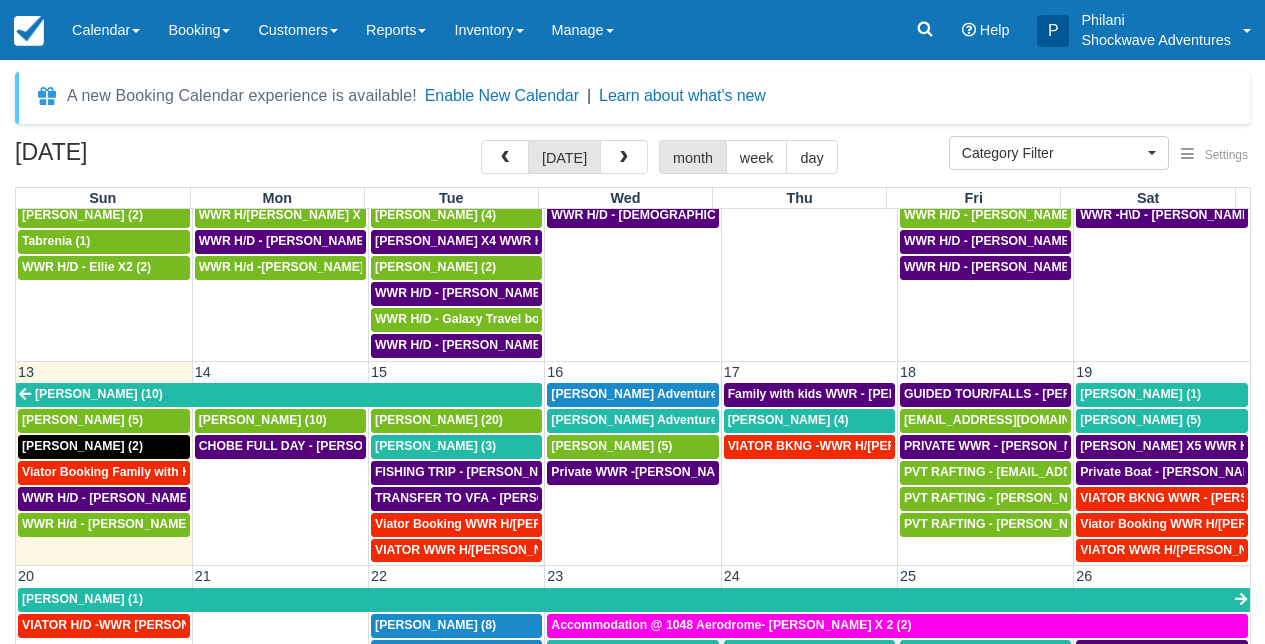 scroll, scrollTop: 396, scrollLeft: 0, axis: vertical 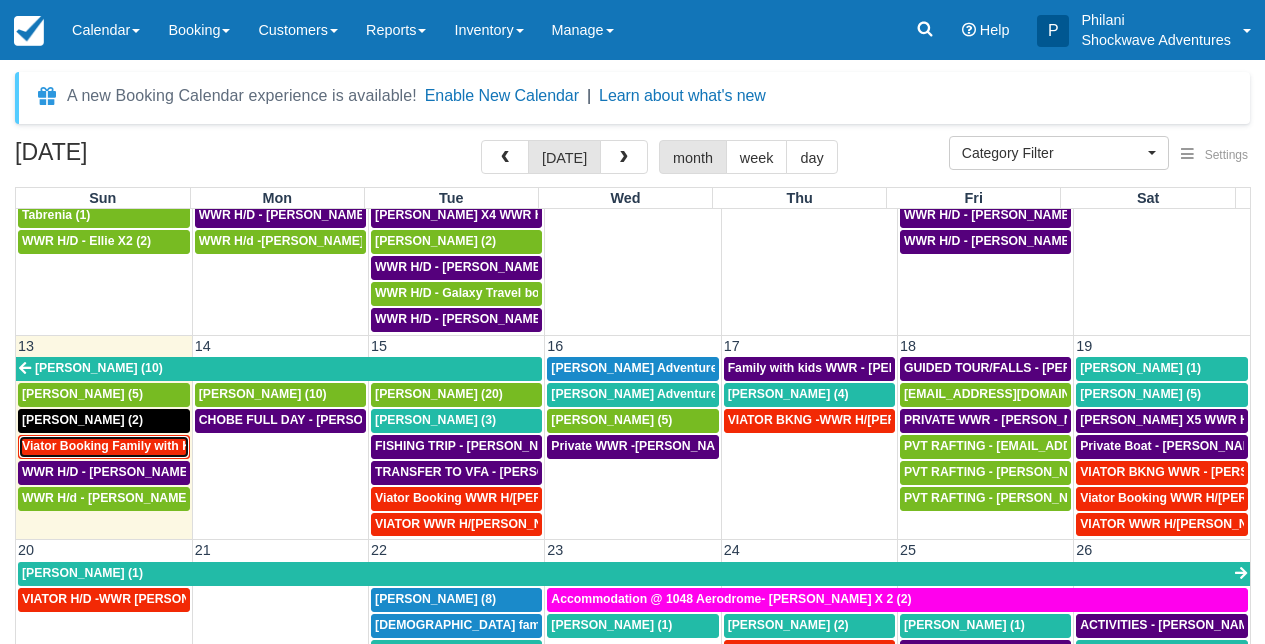 click on "Viator Booking Family with Kids Rafting - Skucas  Lori  X 6 (7)" at bounding box center (209, 446) 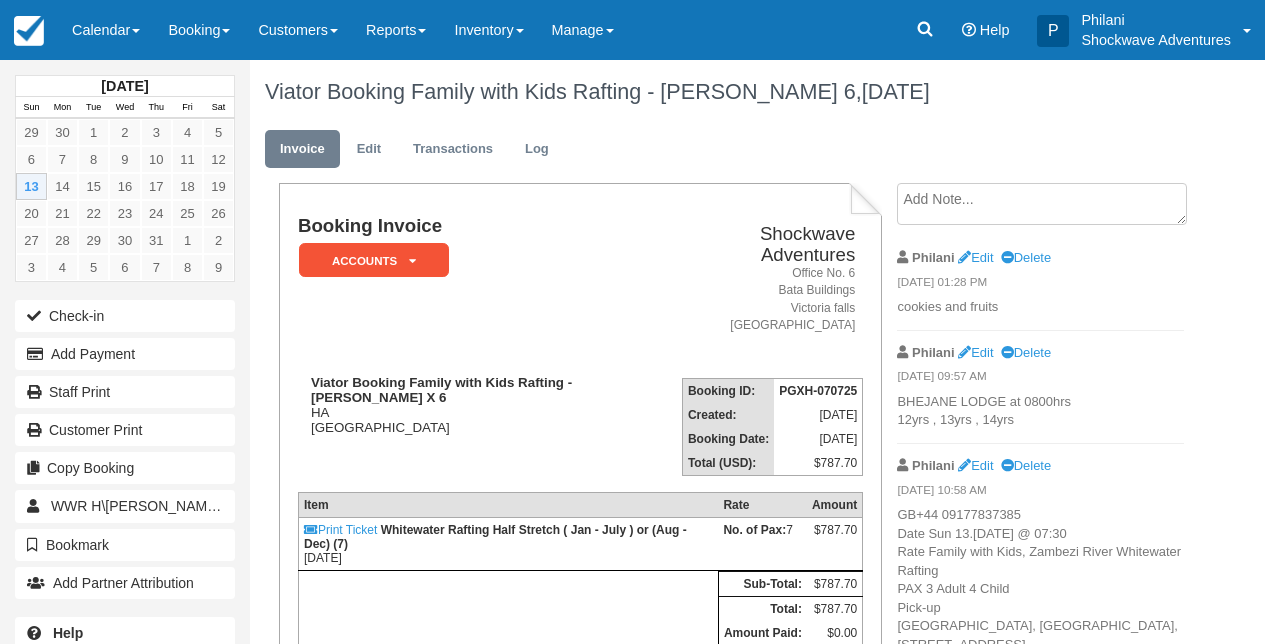 scroll, scrollTop: 0, scrollLeft: 0, axis: both 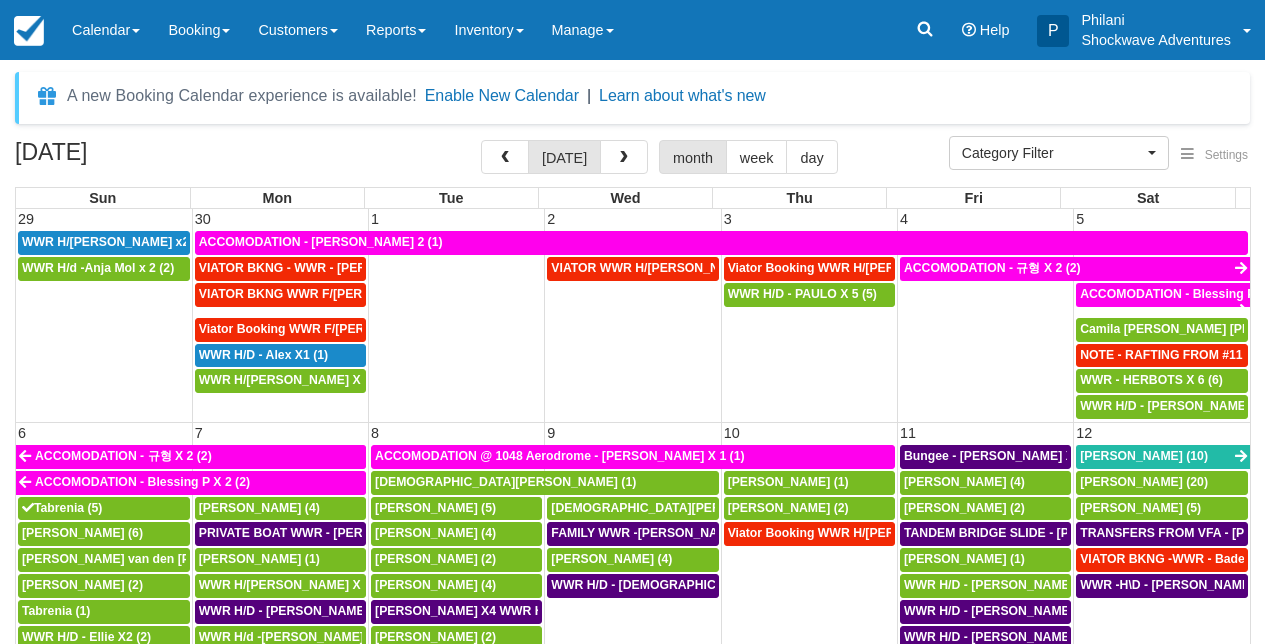 select 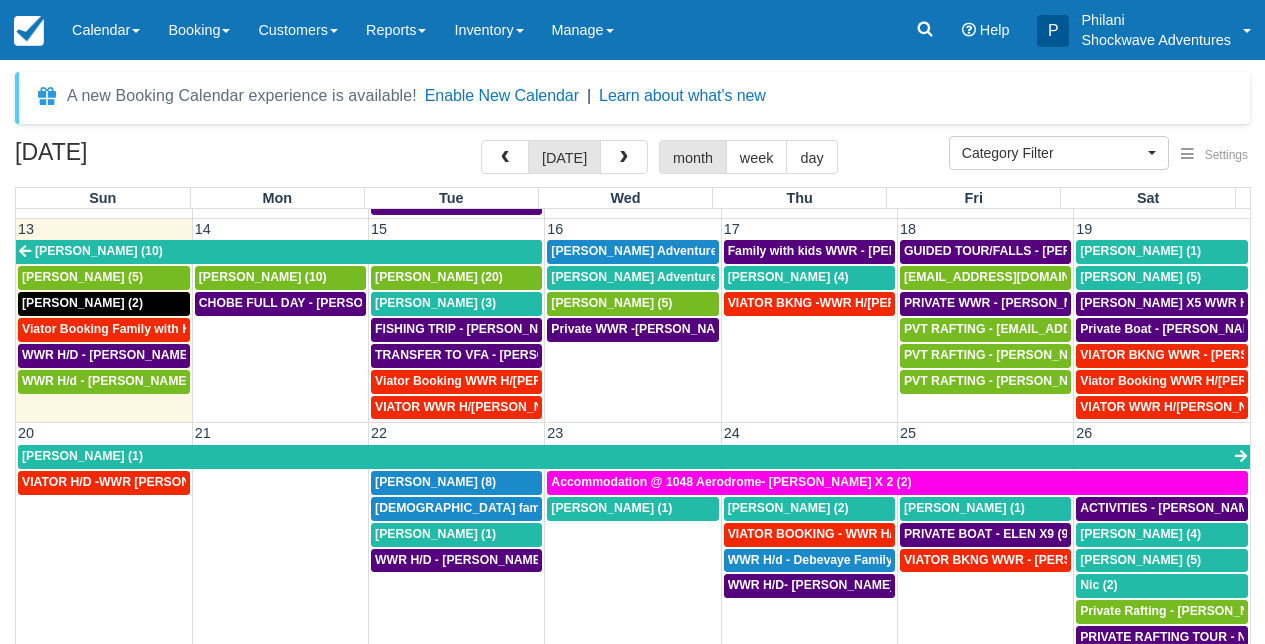scroll, scrollTop: 558, scrollLeft: 0, axis: vertical 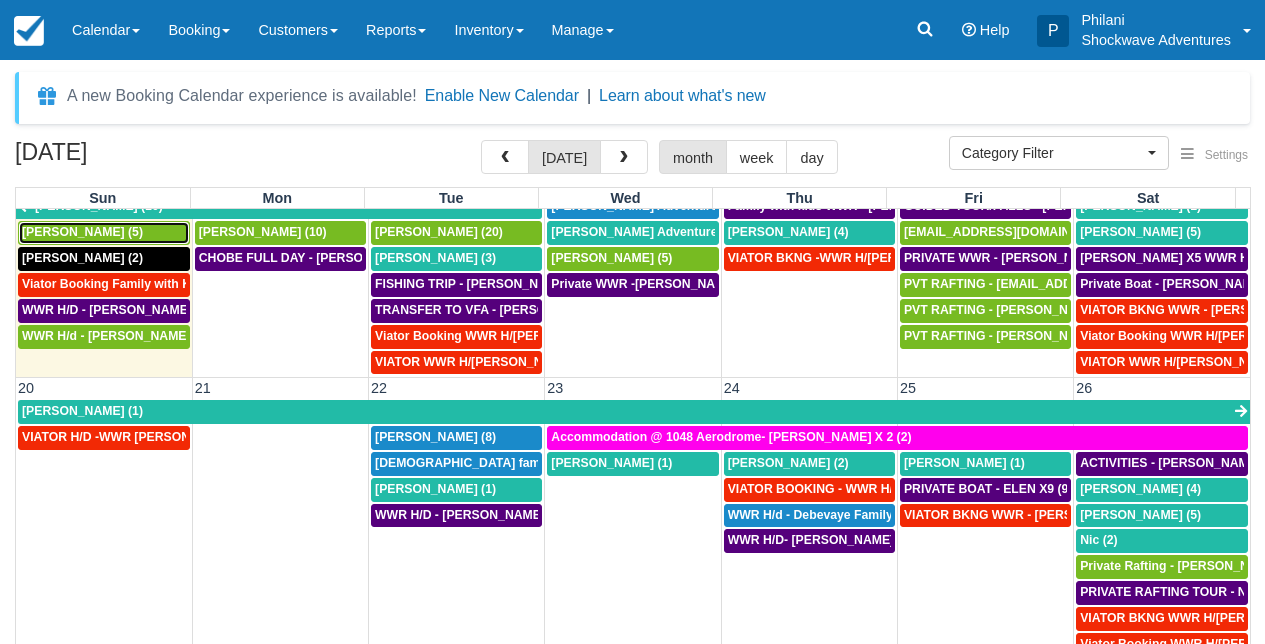 click on "Aleksei Streliuk (5)" at bounding box center [82, 232] 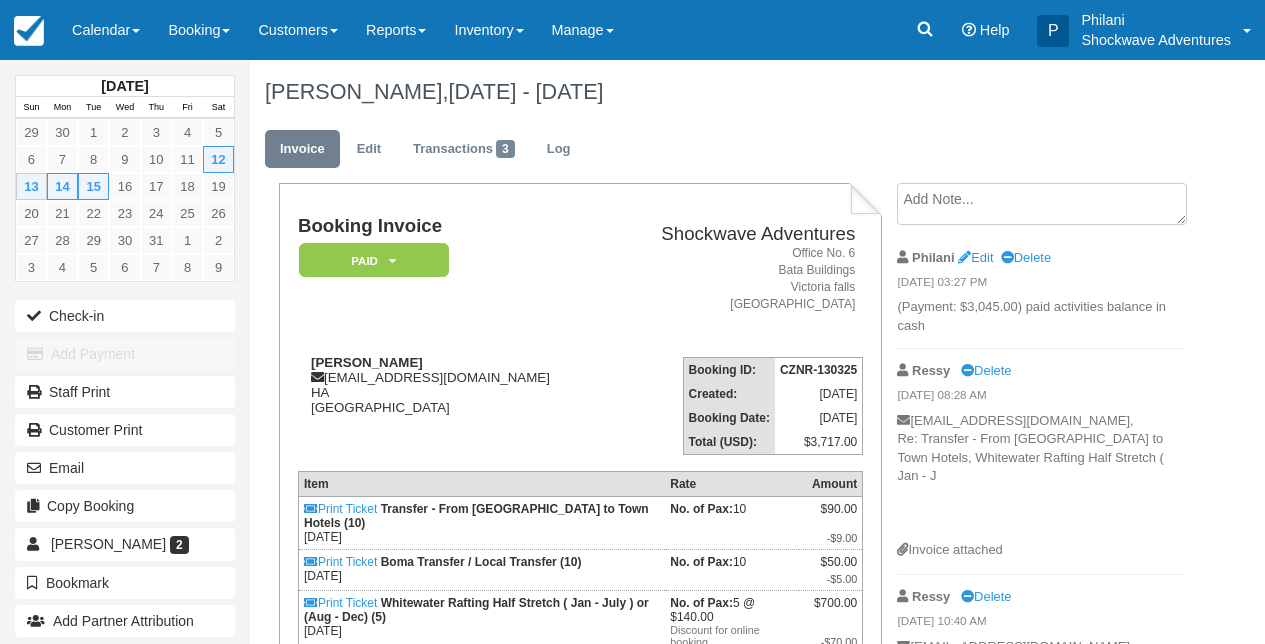 scroll, scrollTop: 0, scrollLeft: 0, axis: both 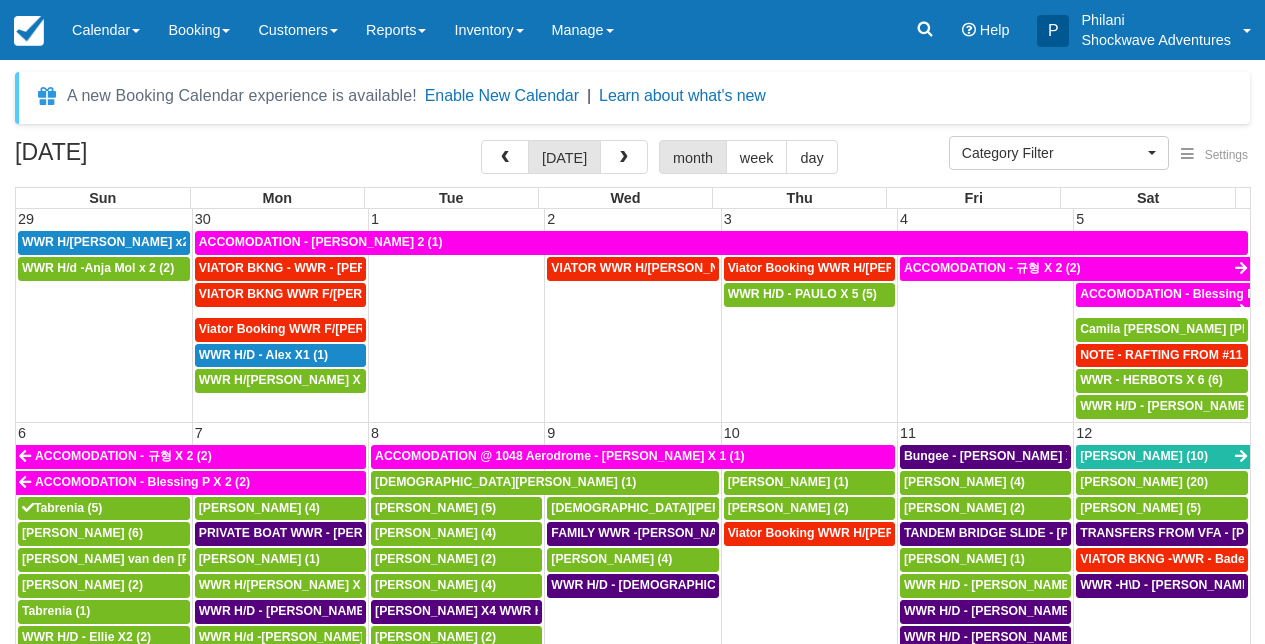 select 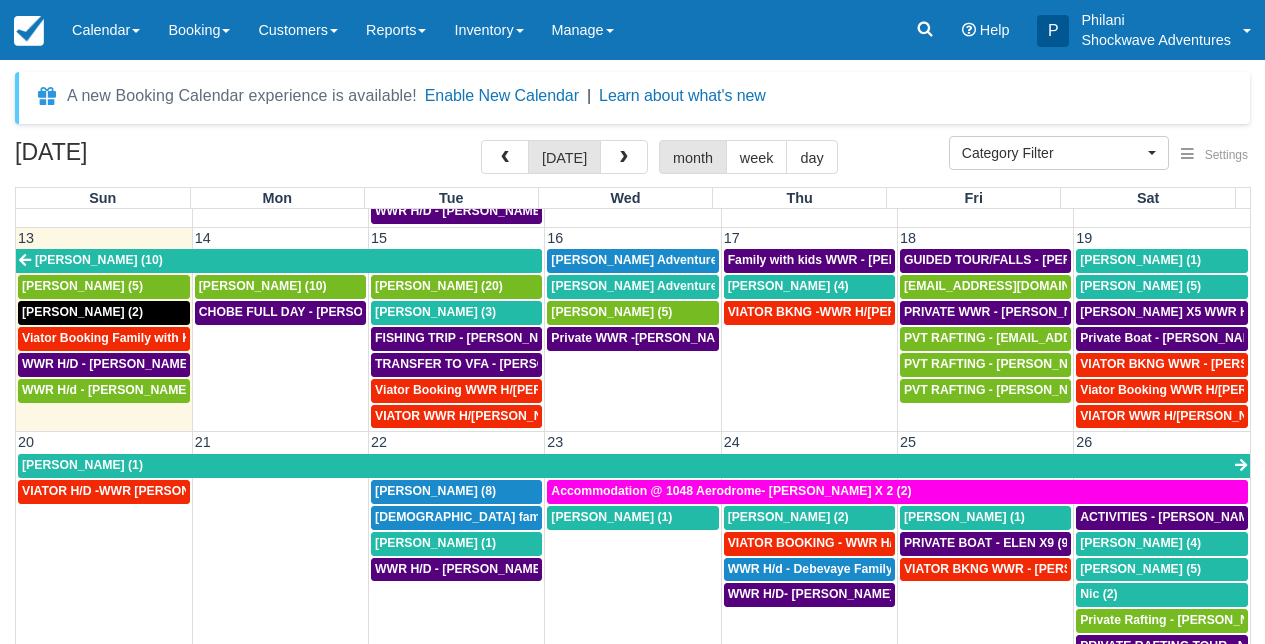 scroll, scrollTop: 540, scrollLeft: 0, axis: vertical 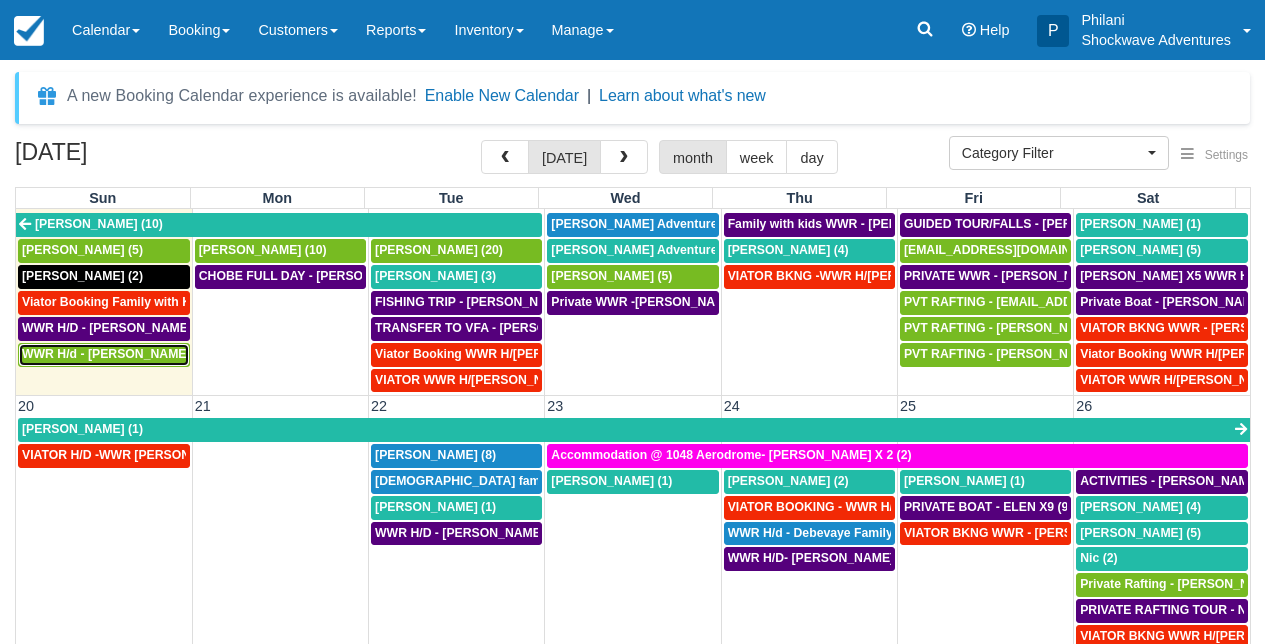 click on "WWR H/d - Elshan Mammadov X 2 (2)" at bounding box center [104, 355] 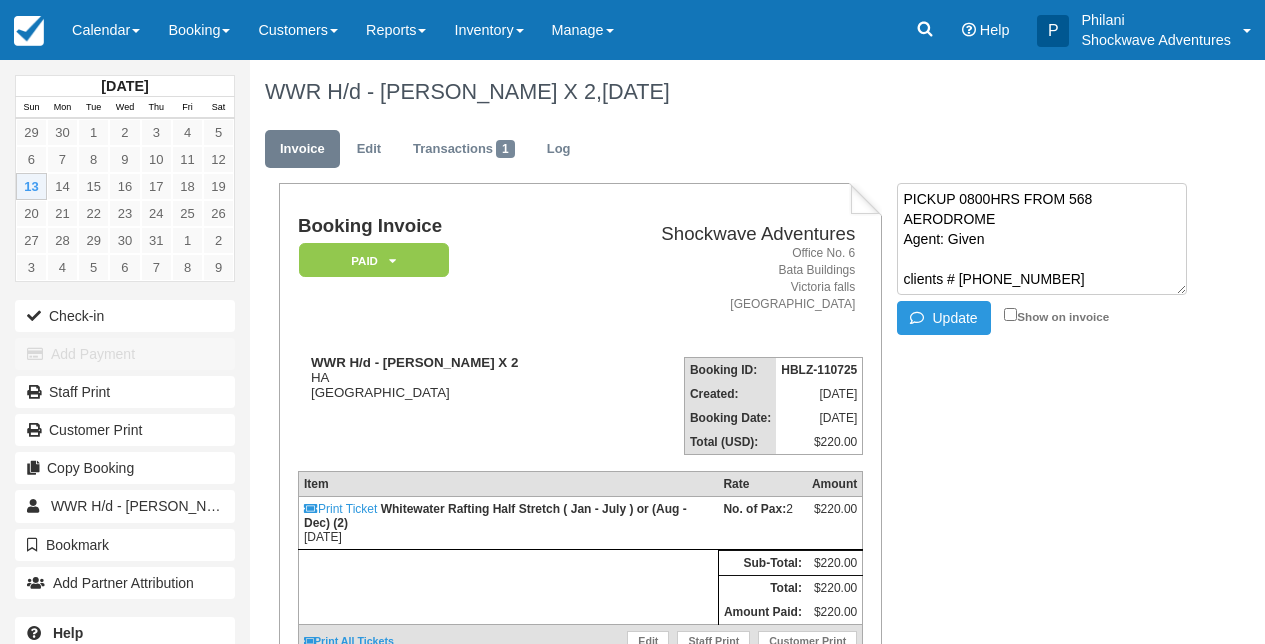 drag, startPoint x: 0, startPoint y: 0, endPoint x: 1062, endPoint y: 284, distance: 1099.318 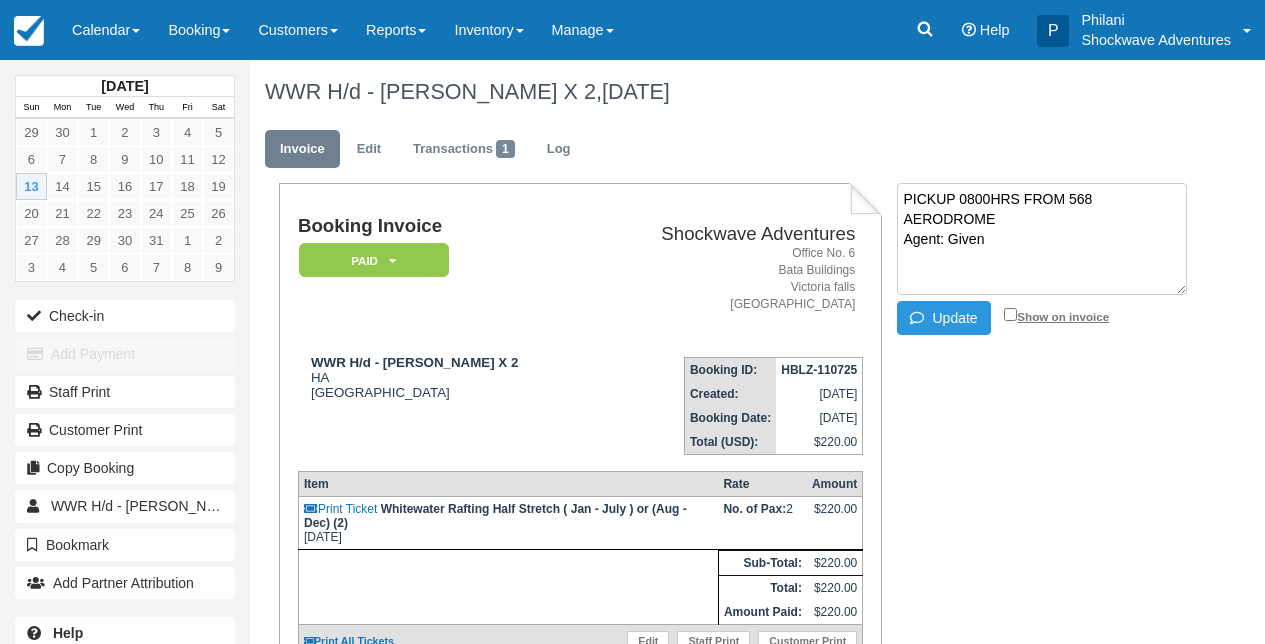 type on "PICKUP 0800HRS FROM 568 AERODROME
Agent: Given" 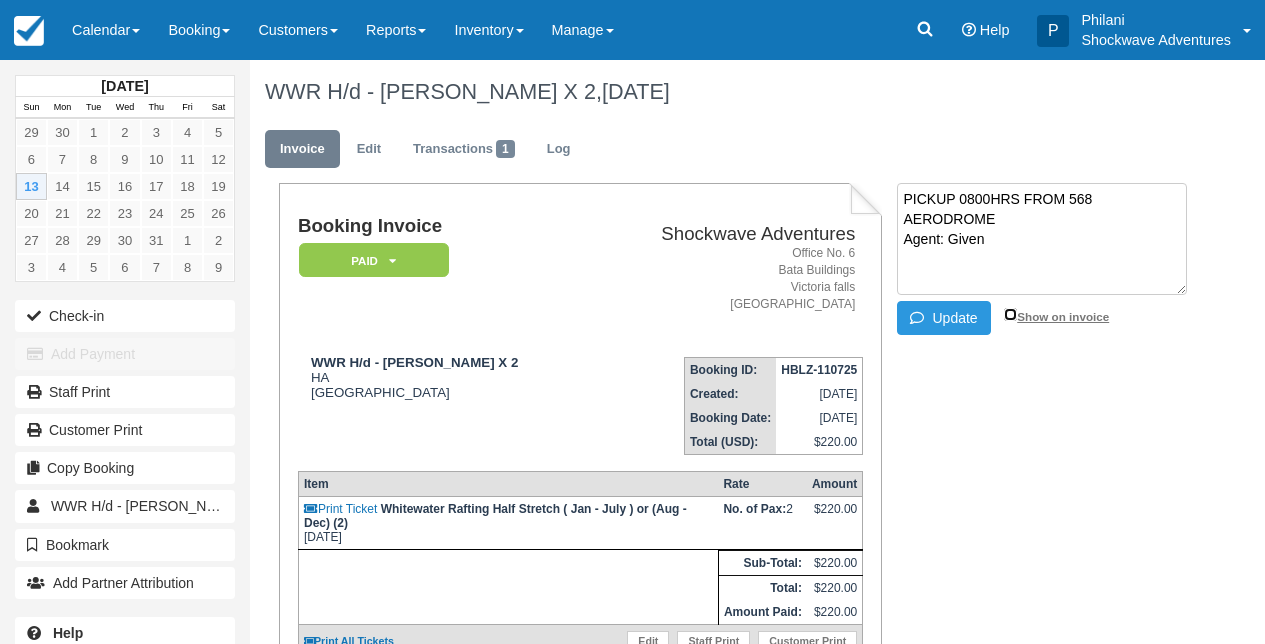 click on "Show on invoice" at bounding box center (1010, 314) 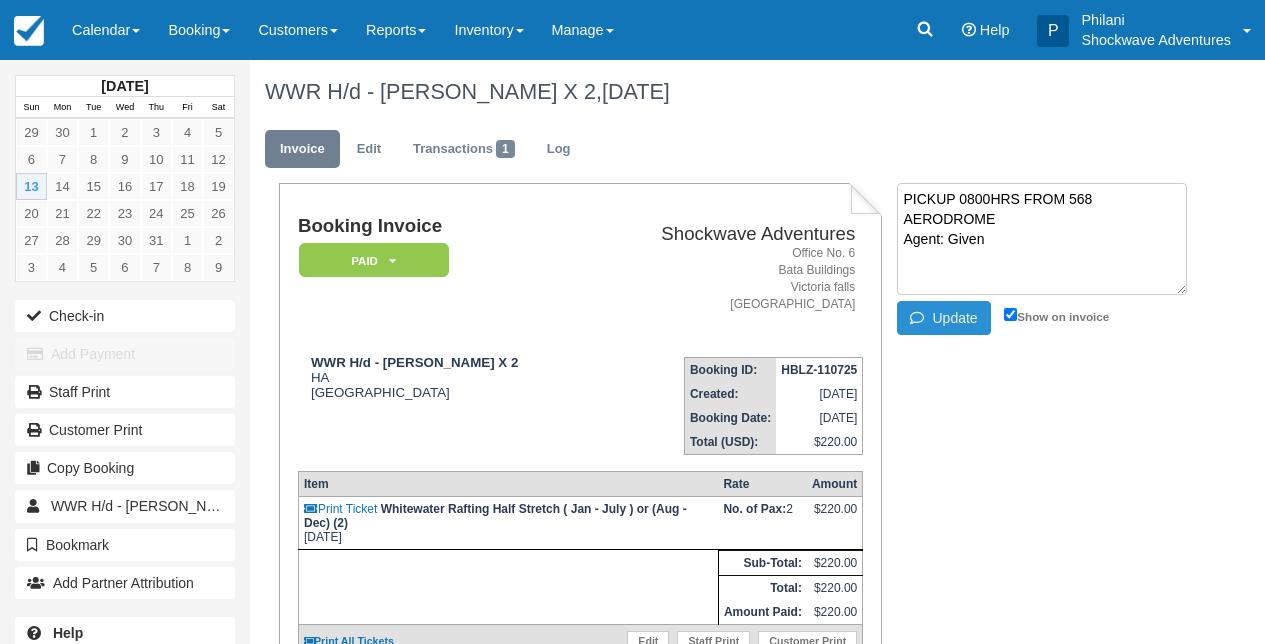 click on "Update" at bounding box center [943, 318] 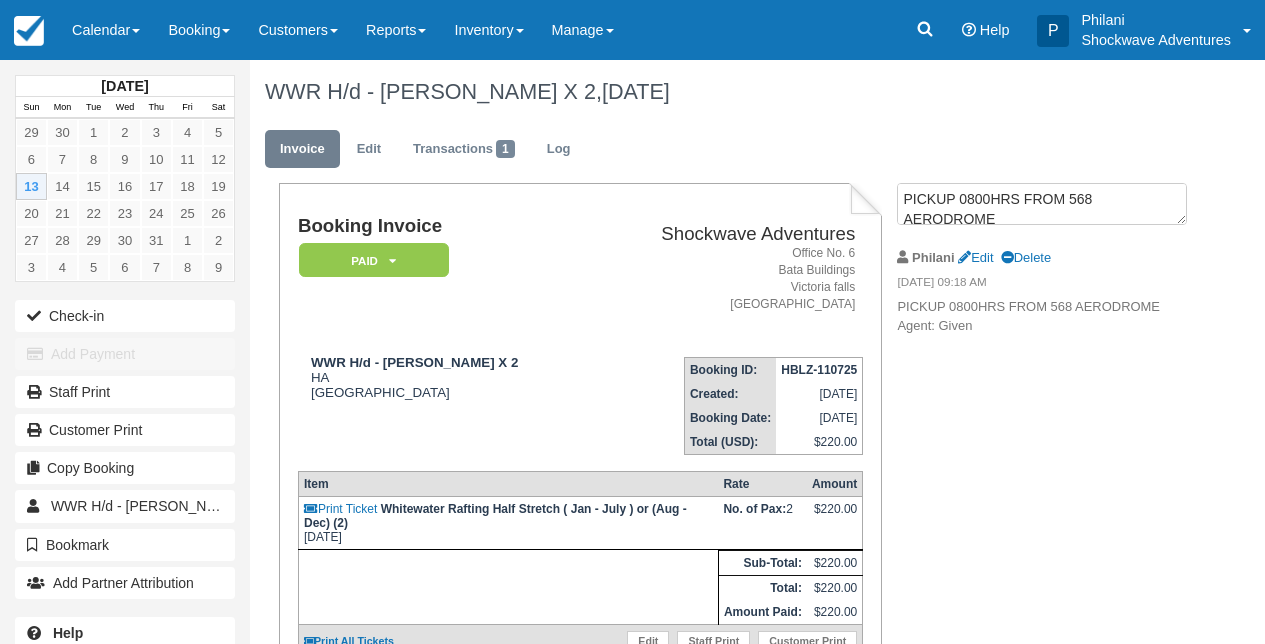 click on "Booking Invoice
Paid   Pending Reserved Deposit Waiting Cancelled Void NO LONGER COMING Enquiry WATER LEVELS V.I.P / TOURS Videos Merchandise ACCOUNTS BOKUN ACC
Shockwave Adventures
Office No. 6
Bata Buildings
Victoria falls
Zimbabwe
WWR H/d - Elshan Mammadov X 2 HA Zimbabwe
Booking ID:
HBLZ-110725
Created:
July 11, 2025
Booking Date:
July 13, 2025
Total (USD):
$220.00
Item
Rate
Amount
Print Ticket
Whitewater Rafting Half Stretch ( Jan - July ) or (Aug - Dec) (2)
Sun Jul 13, 2025
No. of Pax:" at bounding box center [724, 506] 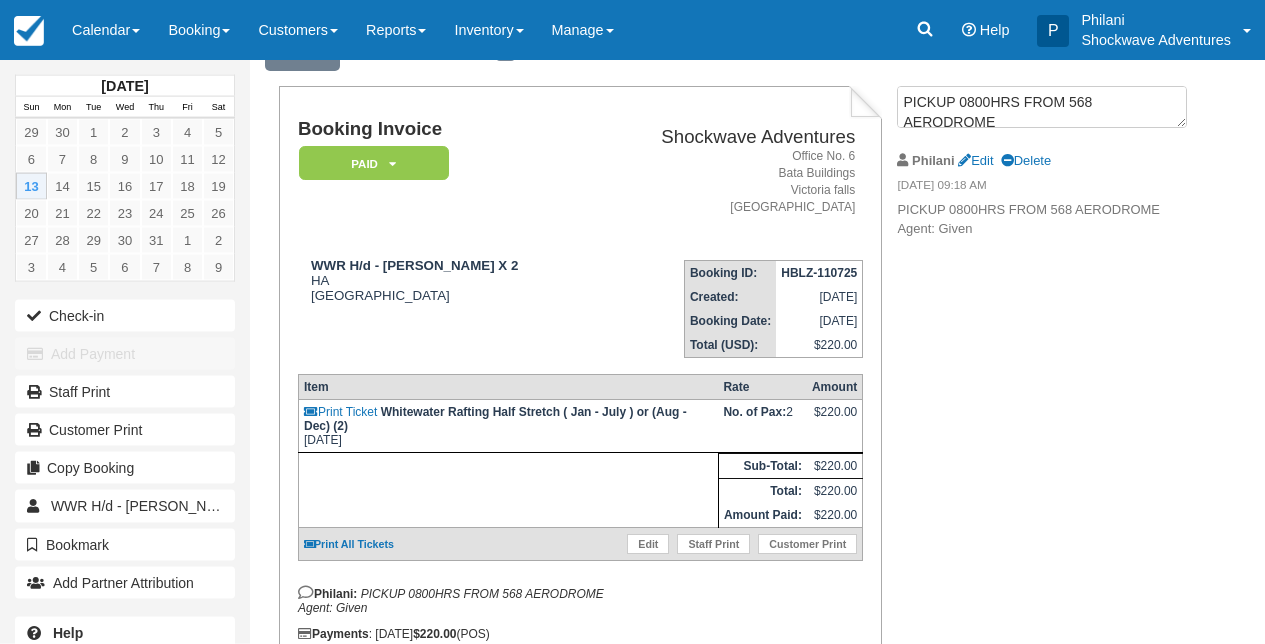 scroll, scrollTop: 131, scrollLeft: 0, axis: vertical 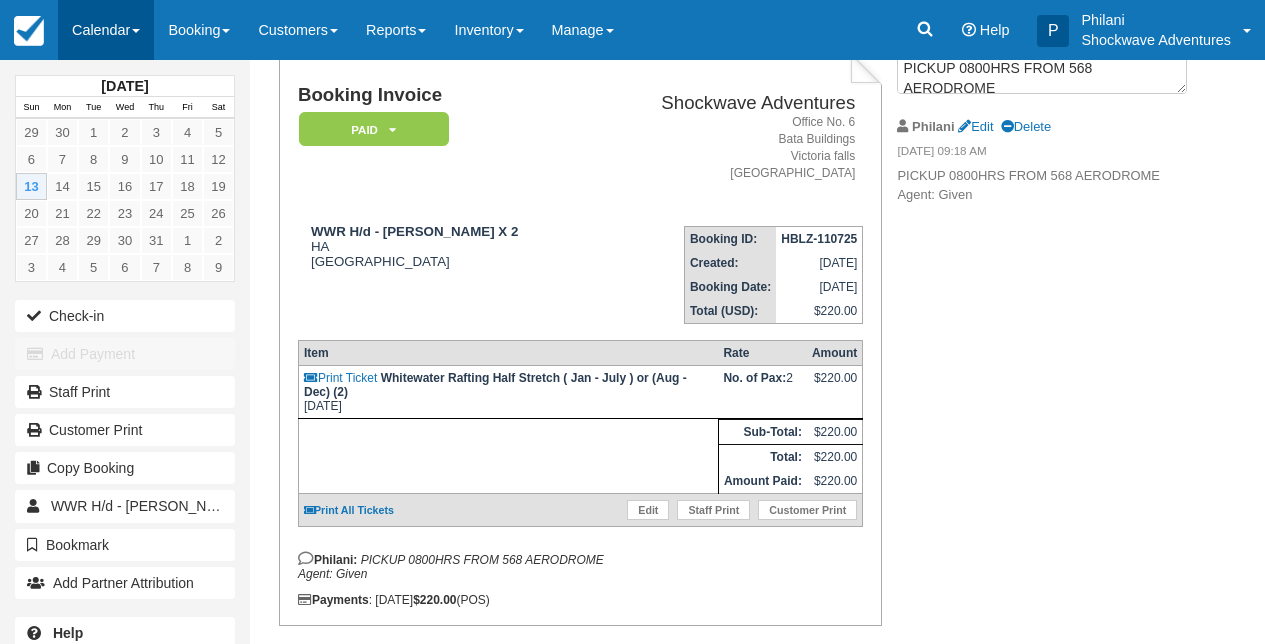 click at bounding box center (136, 31) 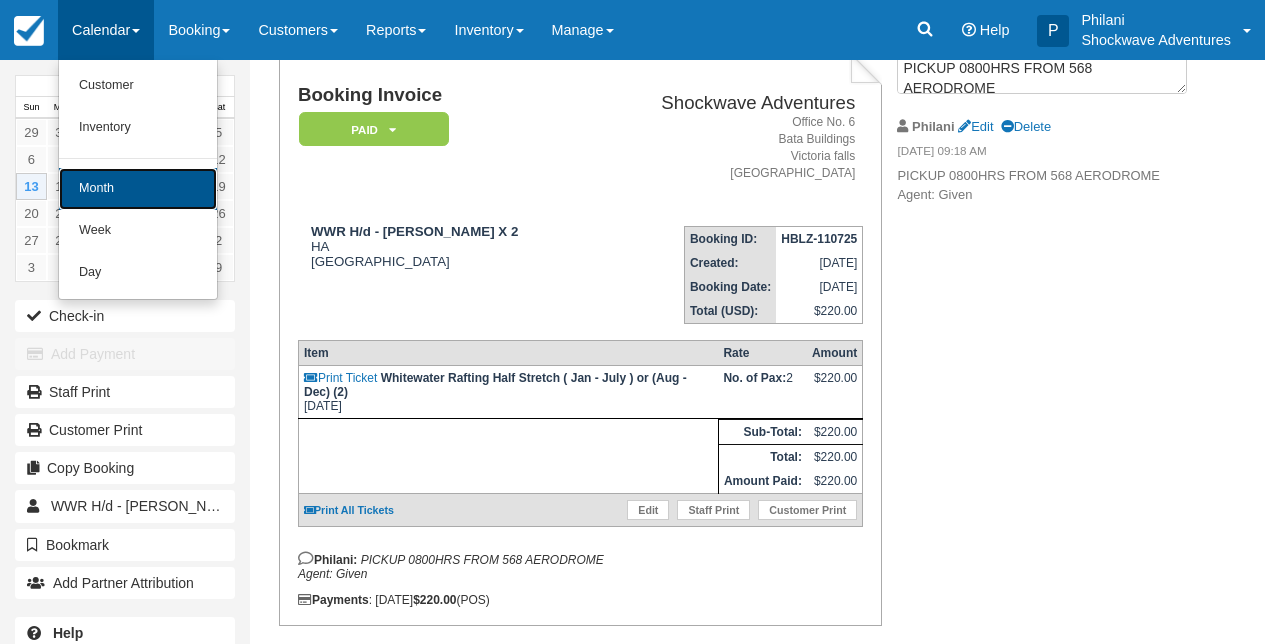 click on "Month" at bounding box center (138, 189) 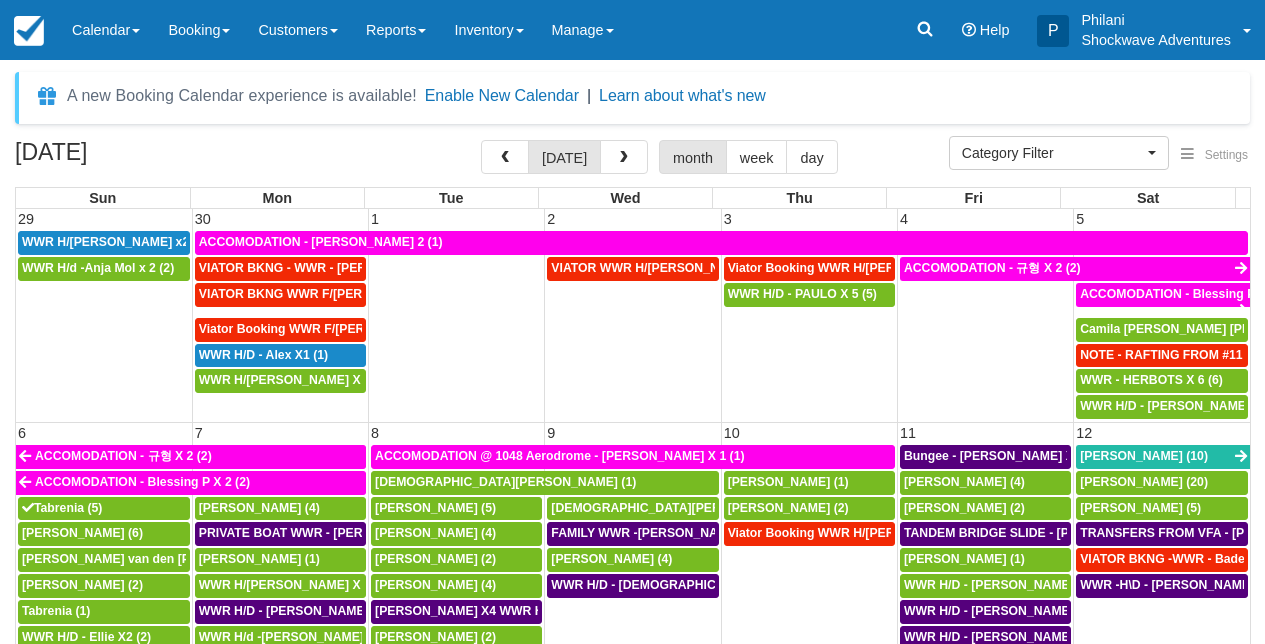 select 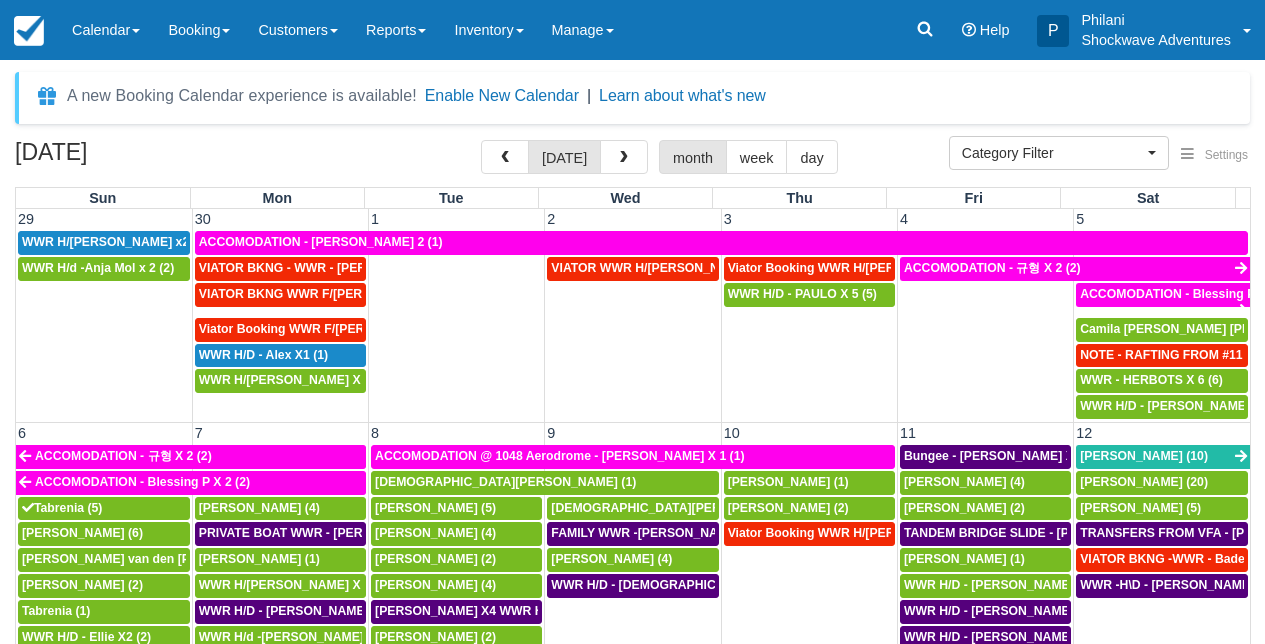 scroll, scrollTop: 0, scrollLeft: 0, axis: both 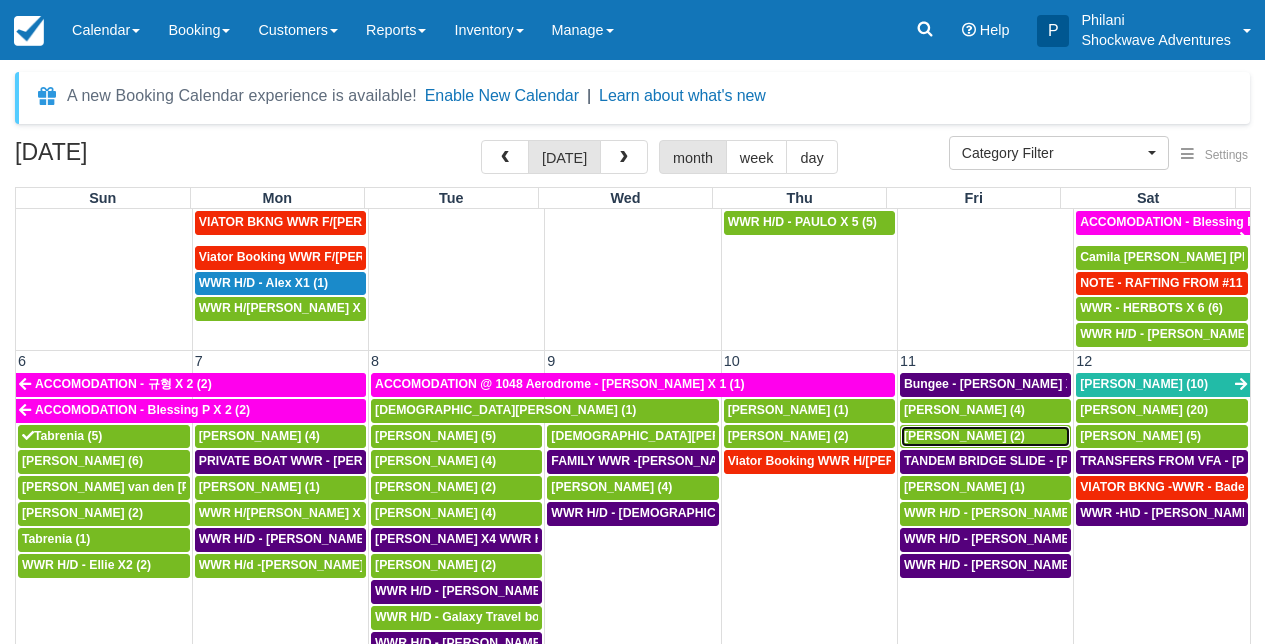 click on "REBECCA HLASWA (2)" at bounding box center [964, 436] 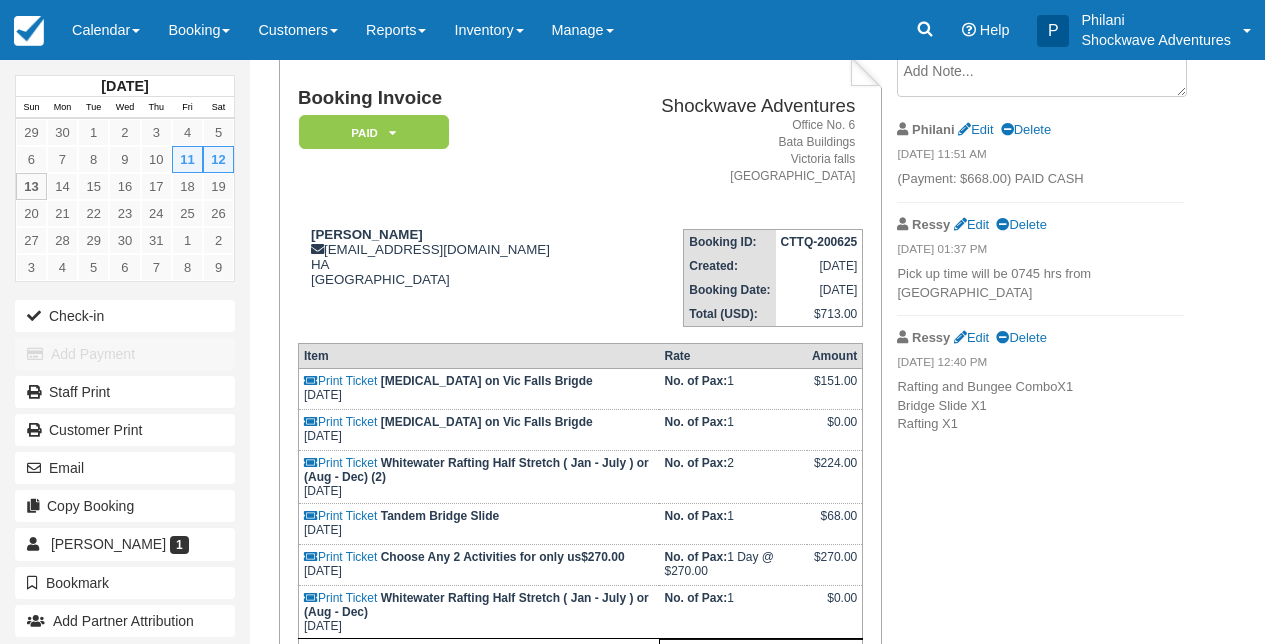 scroll, scrollTop: 128, scrollLeft: 0, axis: vertical 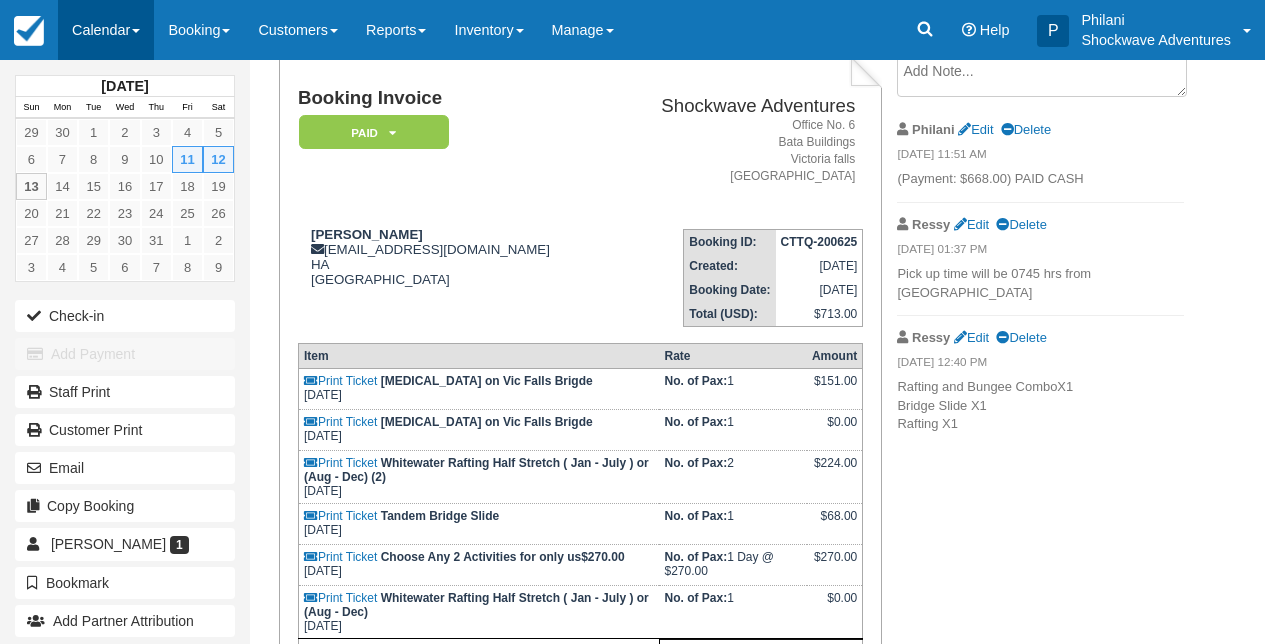 click on "Calendar" at bounding box center [106, 30] 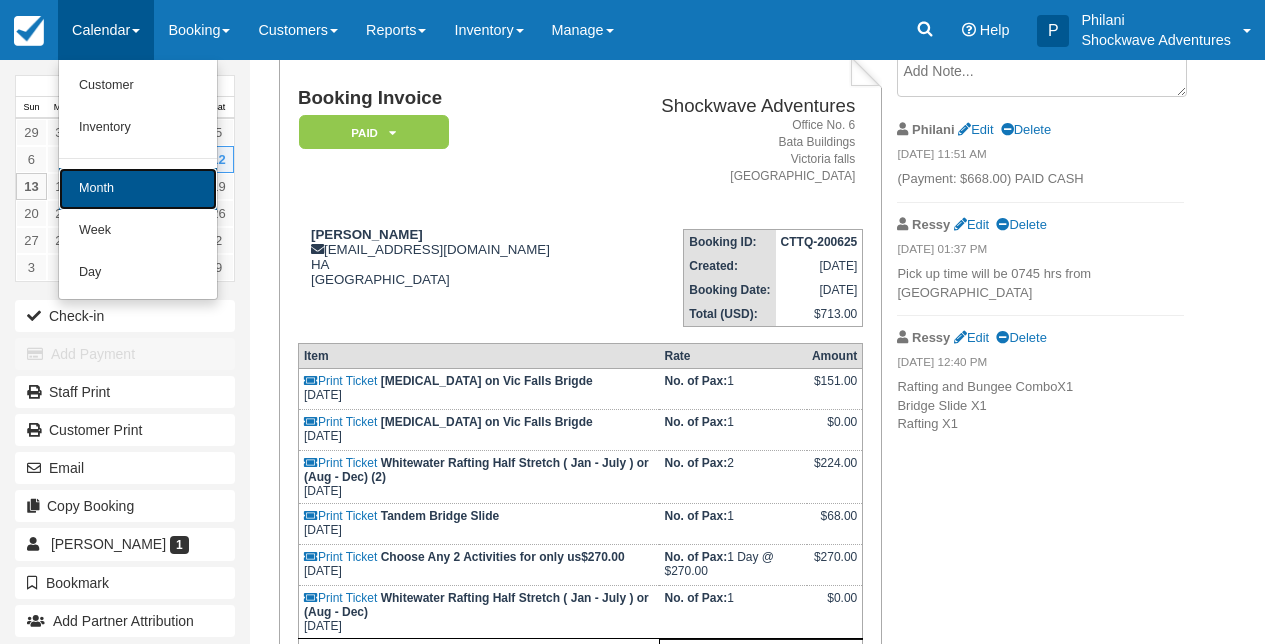 click on "Month" at bounding box center [138, 189] 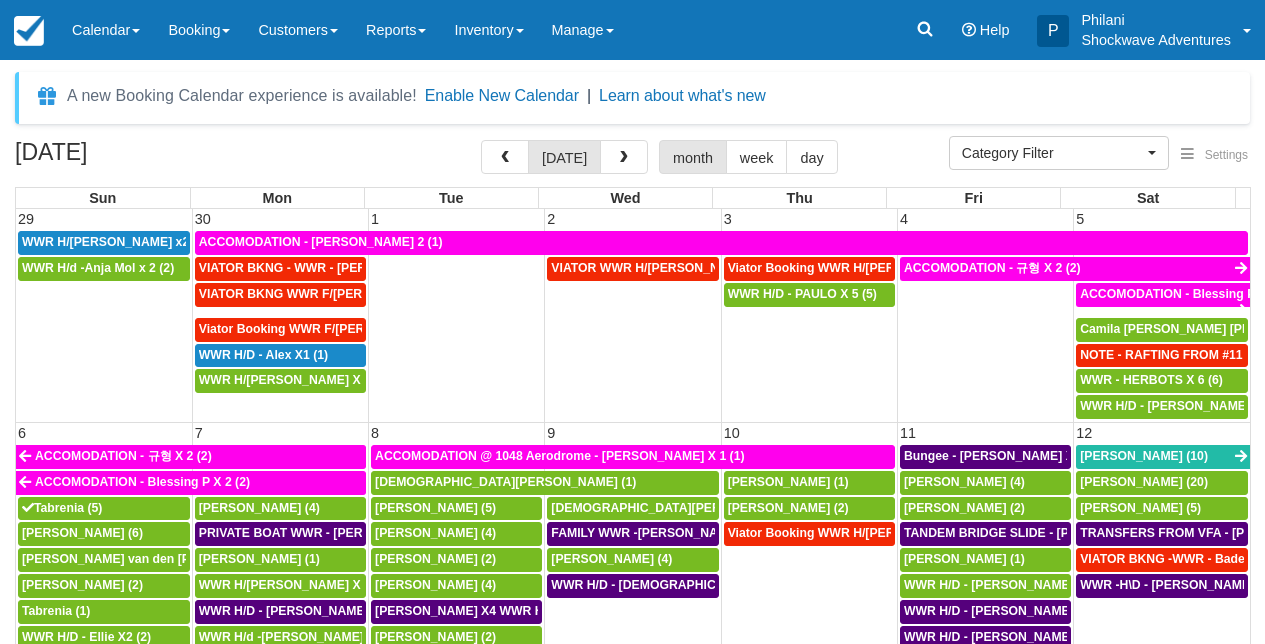 select 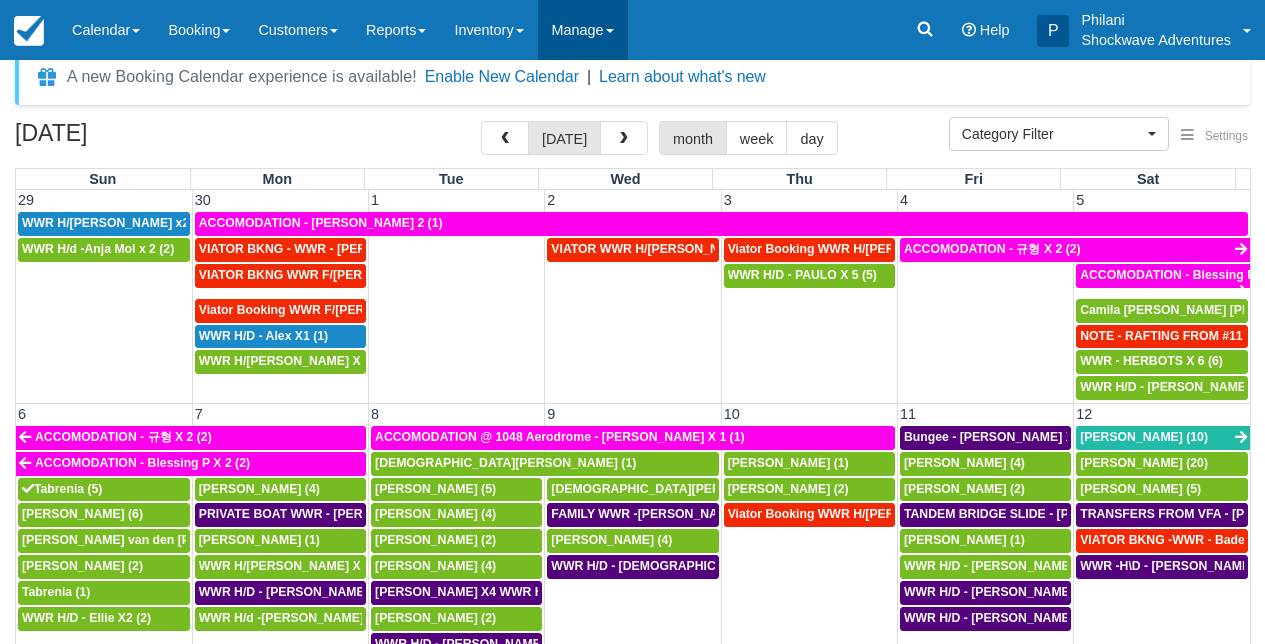 scroll, scrollTop: 32, scrollLeft: 0, axis: vertical 